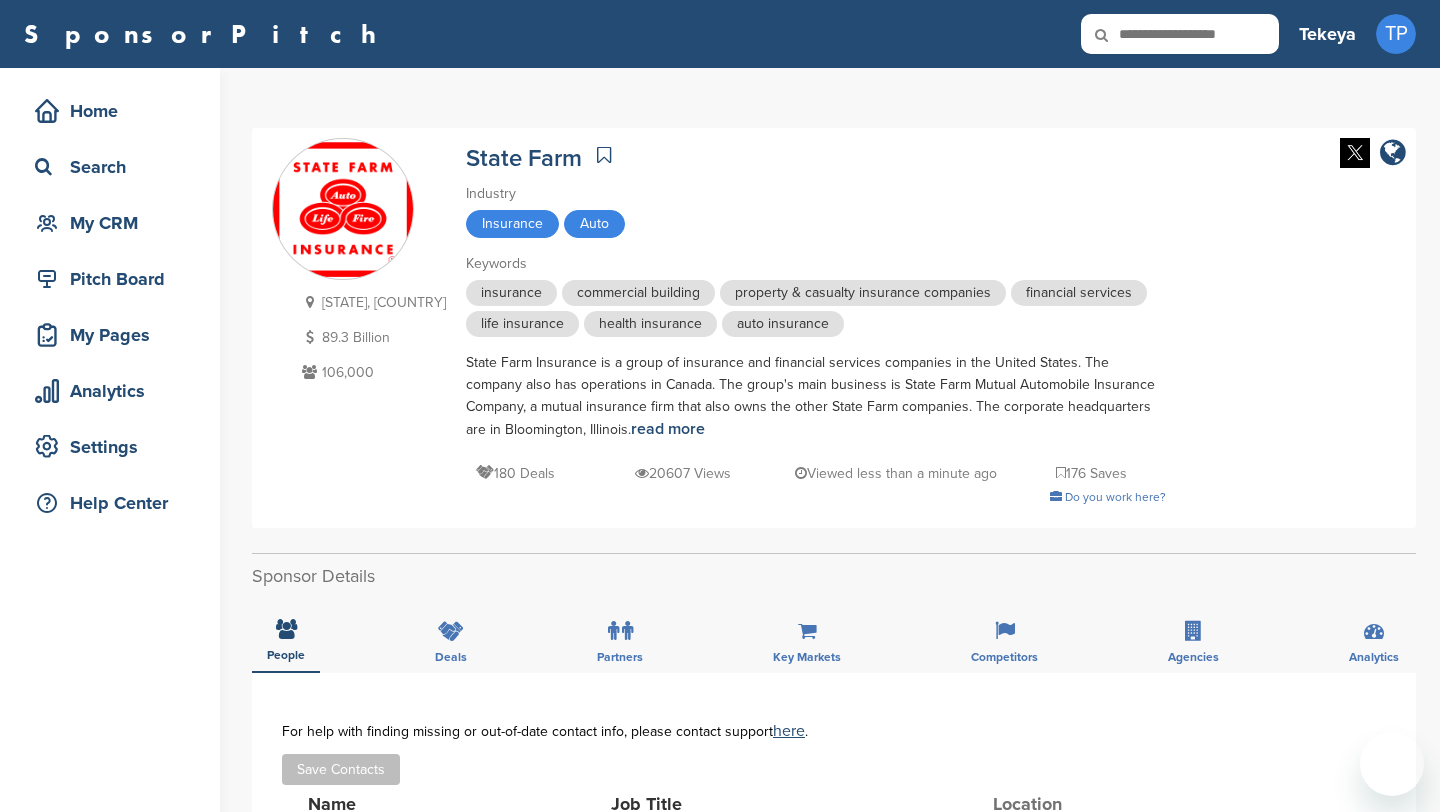 scroll, scrollTop: 0, scrollLeft: 0, axis: both 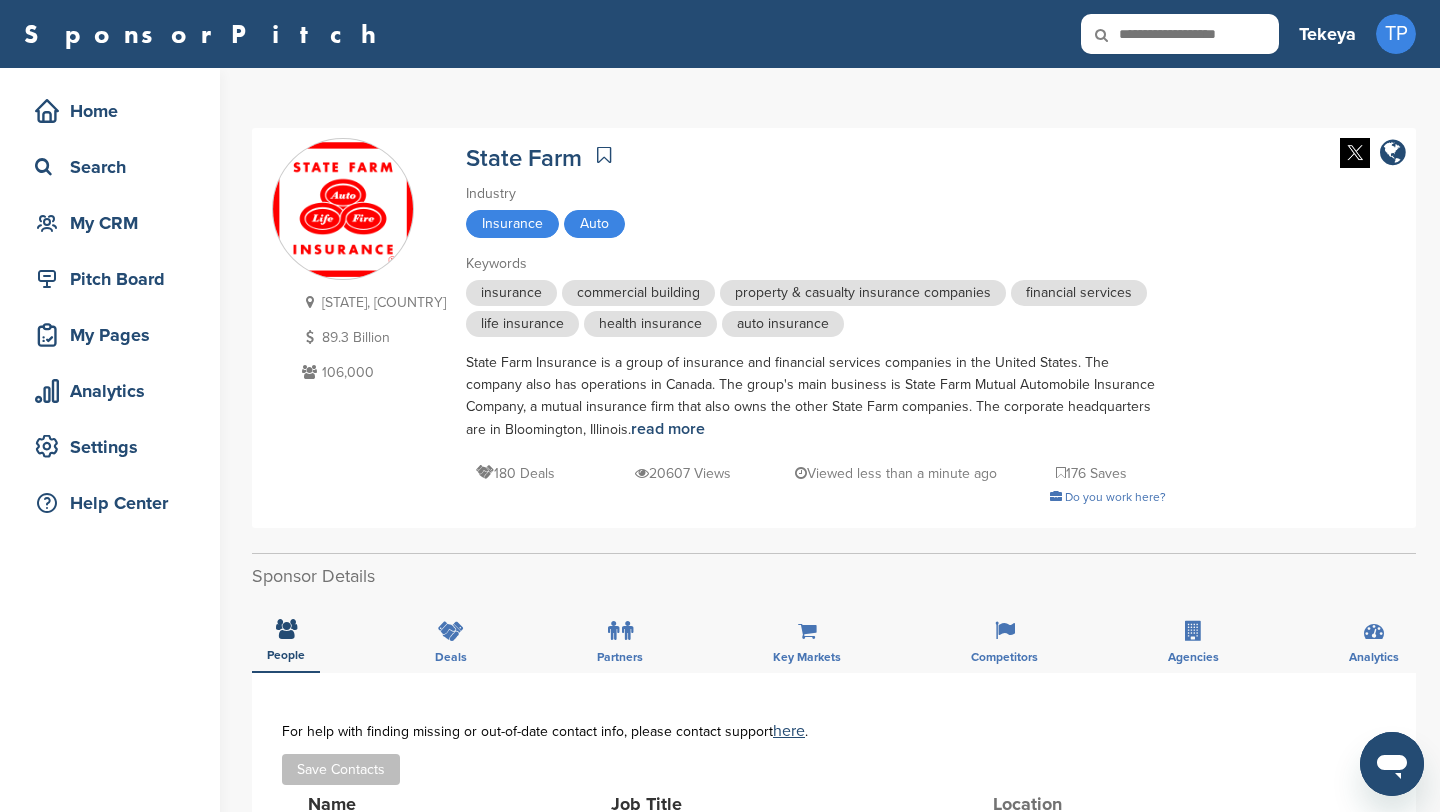 click at bounding box center [1180, 34] 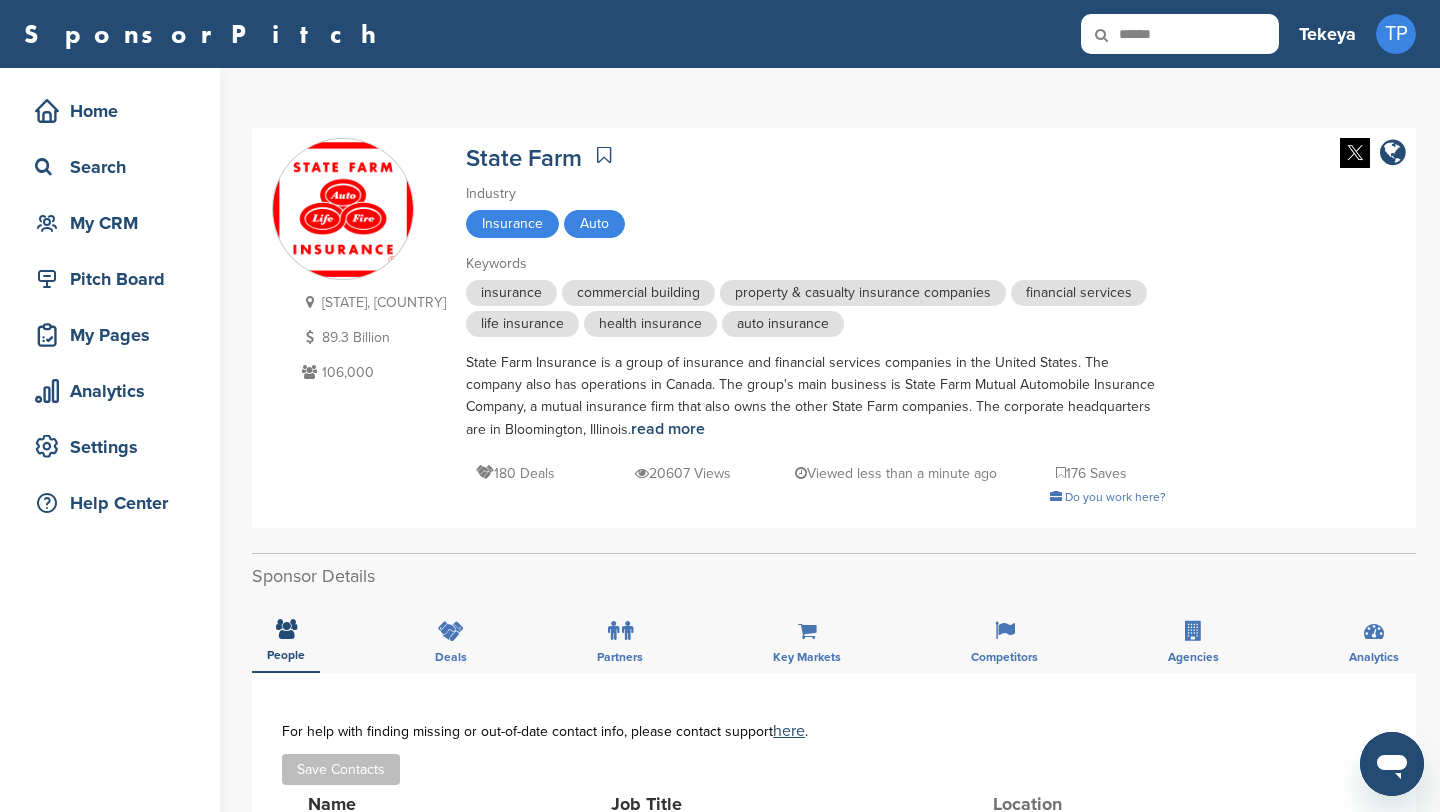 type on "******" 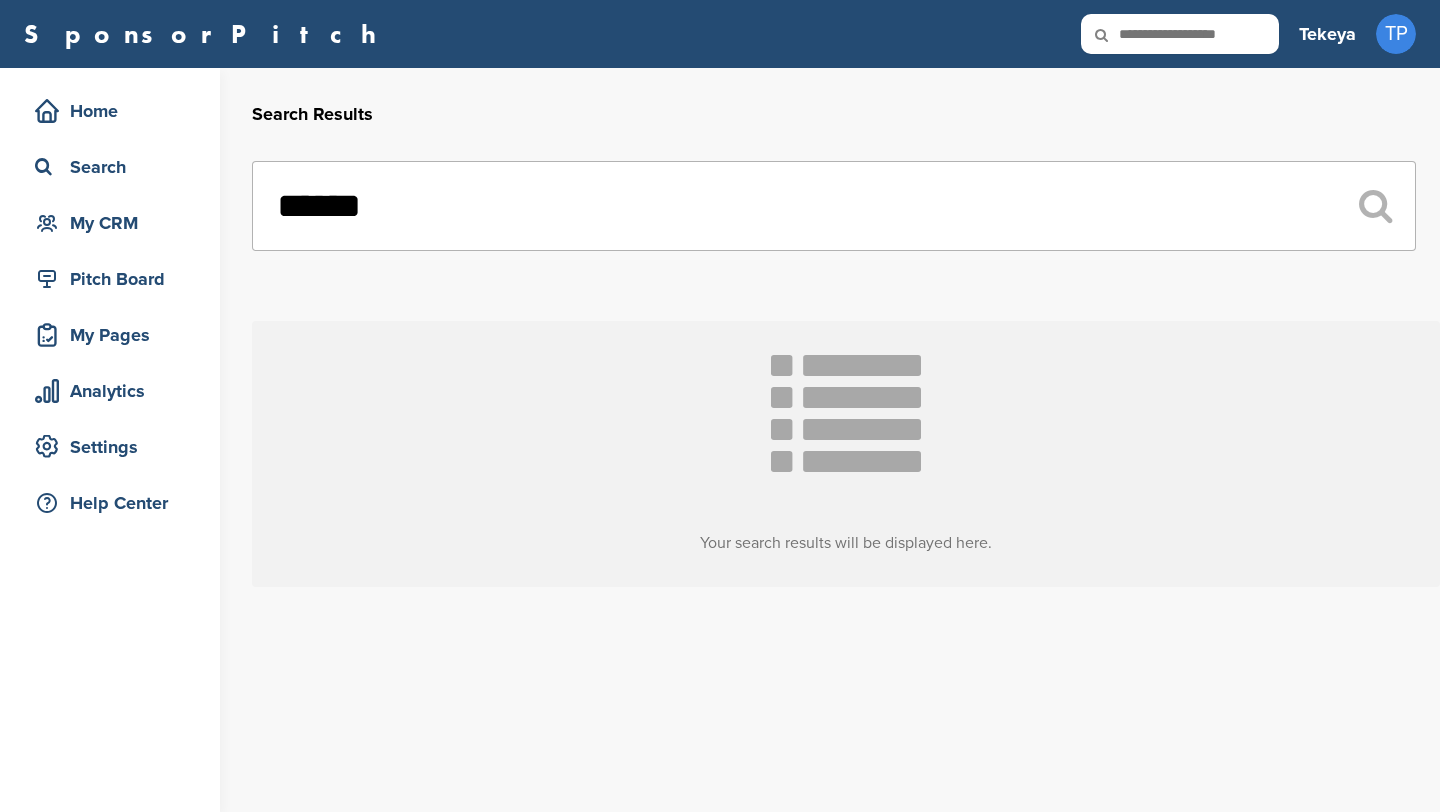 scroll, scrollTop: 0, scrollLeft: 0, axis: both 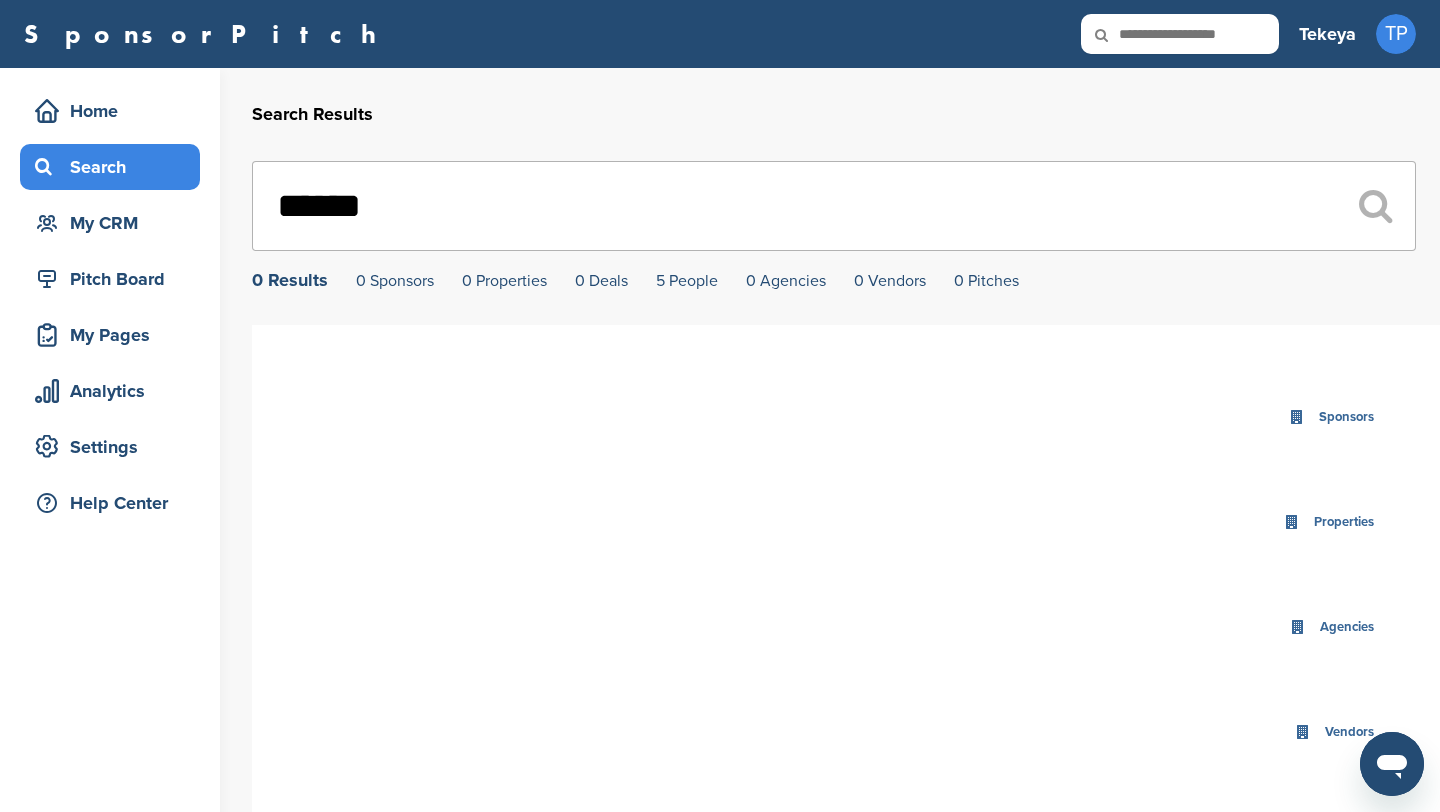 click on "Search" at bounding box center [115, 167] 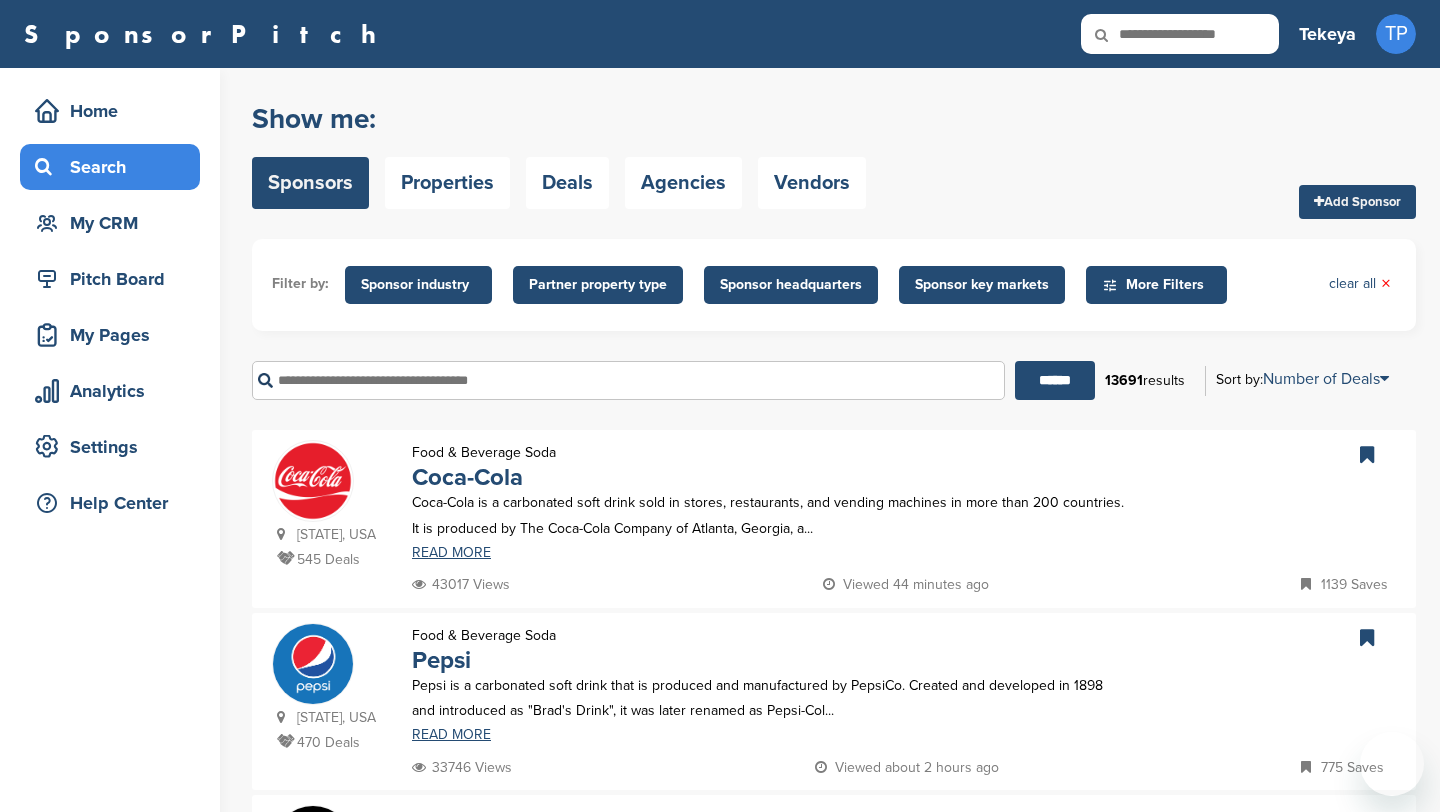 scroll, scrollTop: 0, scrollLeft: 0, axis: both 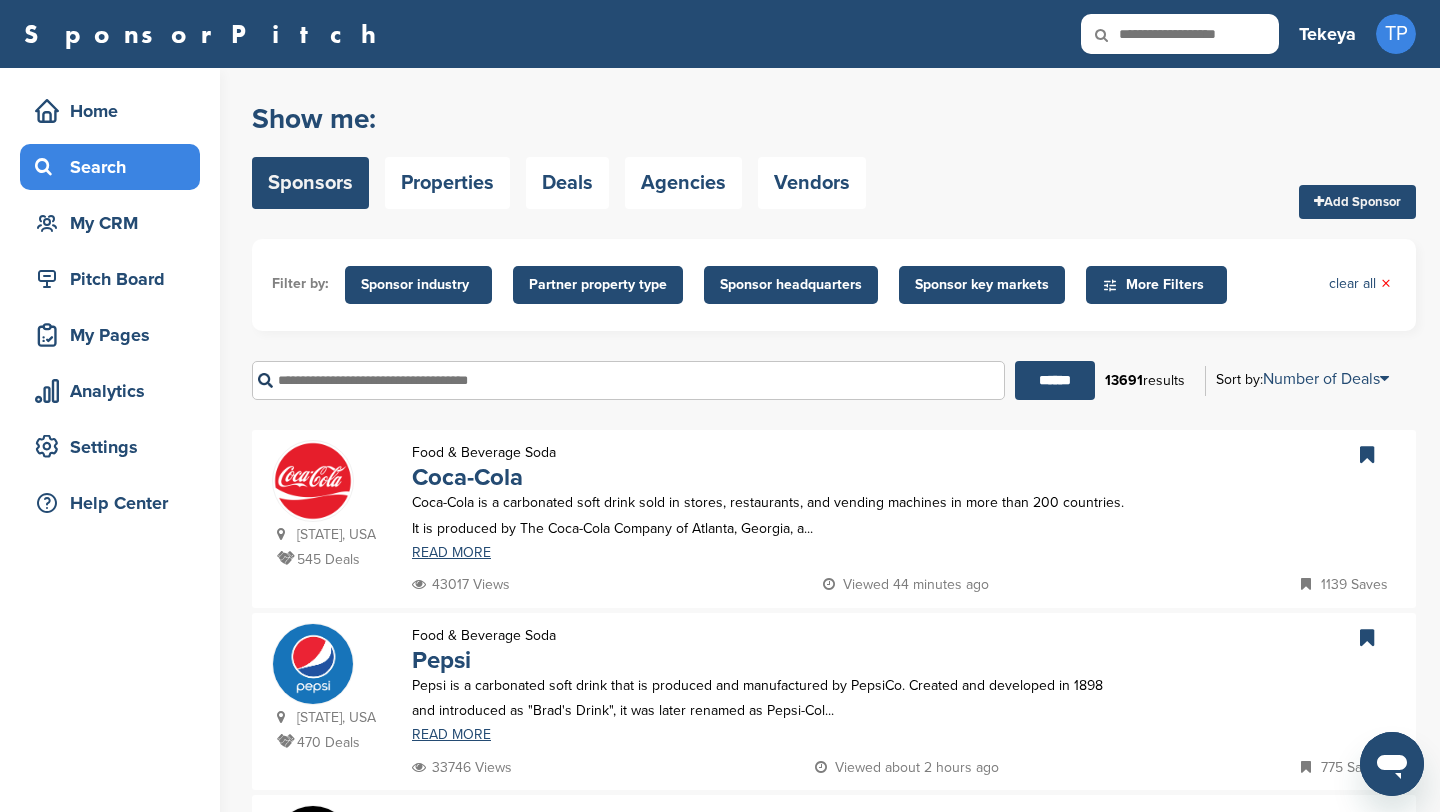 click at bounding box center [628, 380] 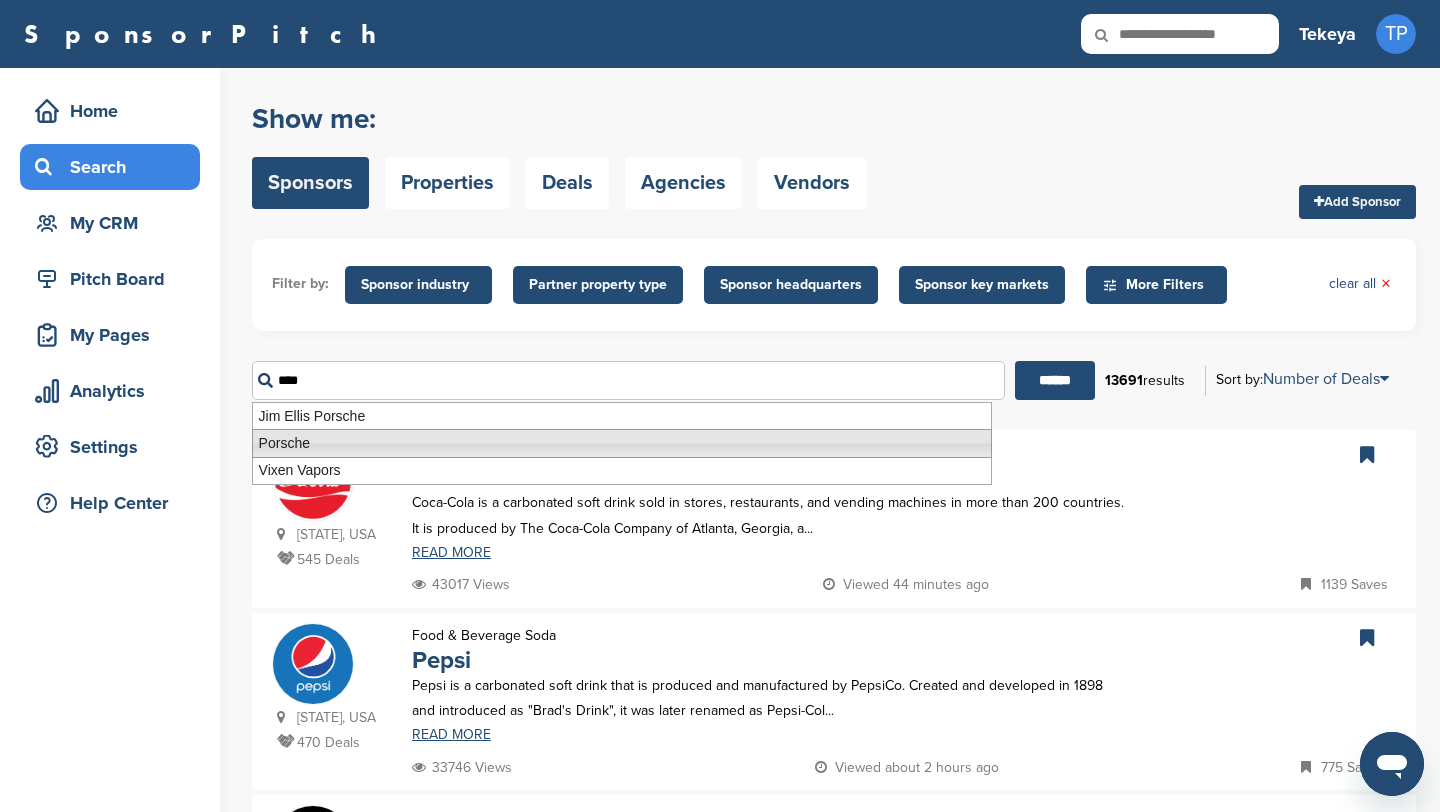 click on "Porsche" at bounding box center [622, 443] 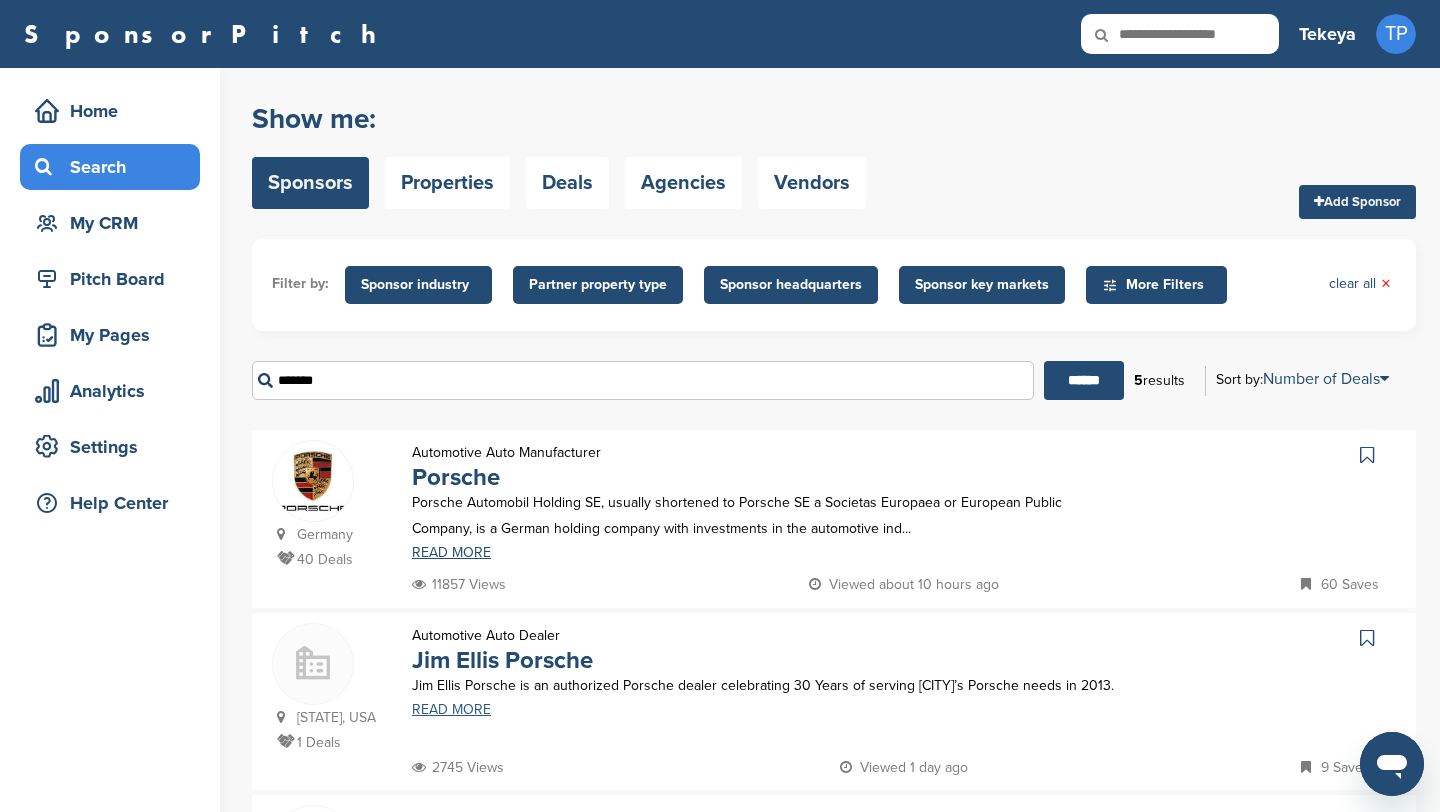 type on "*******" 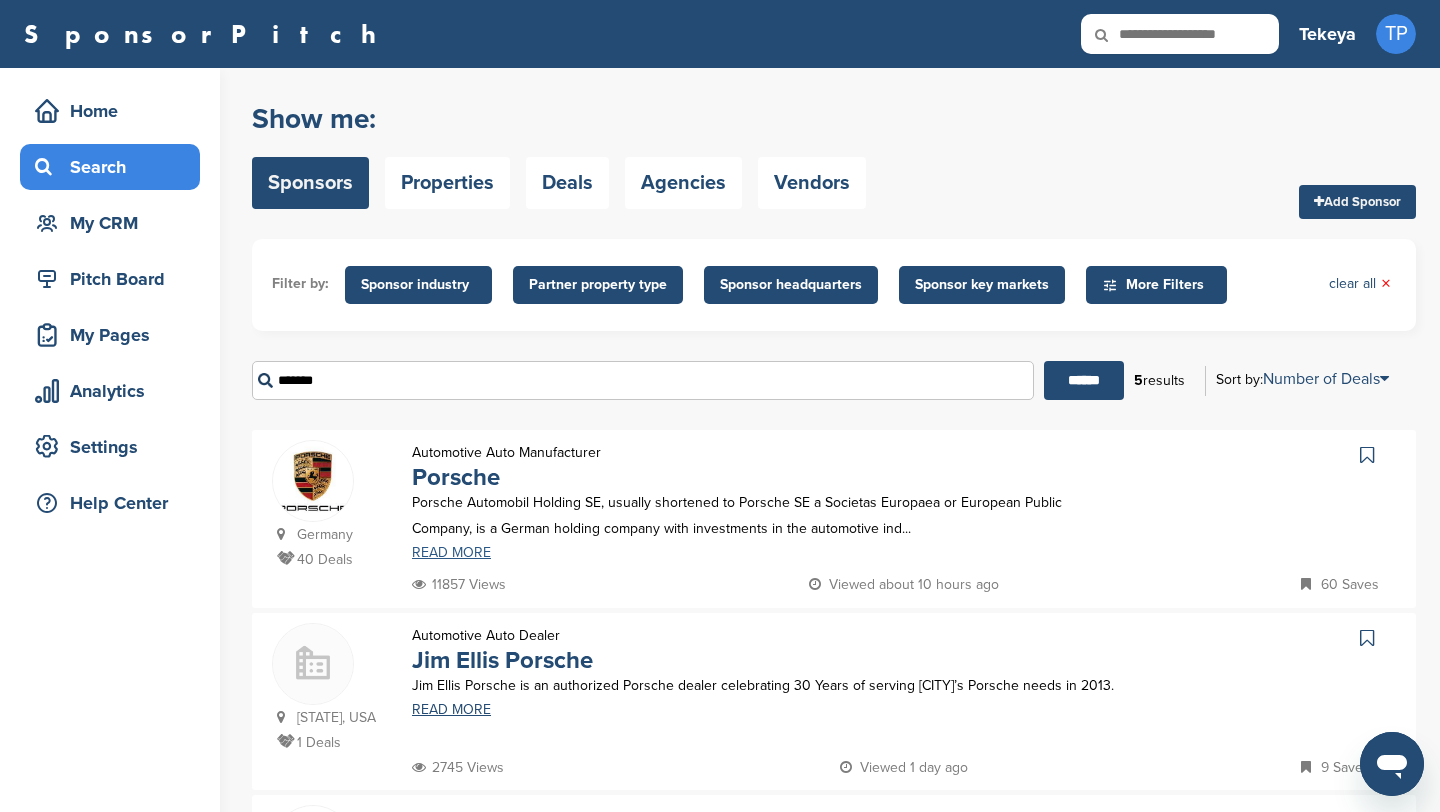 click on "READ MORE" at bounding box center [768, 553] 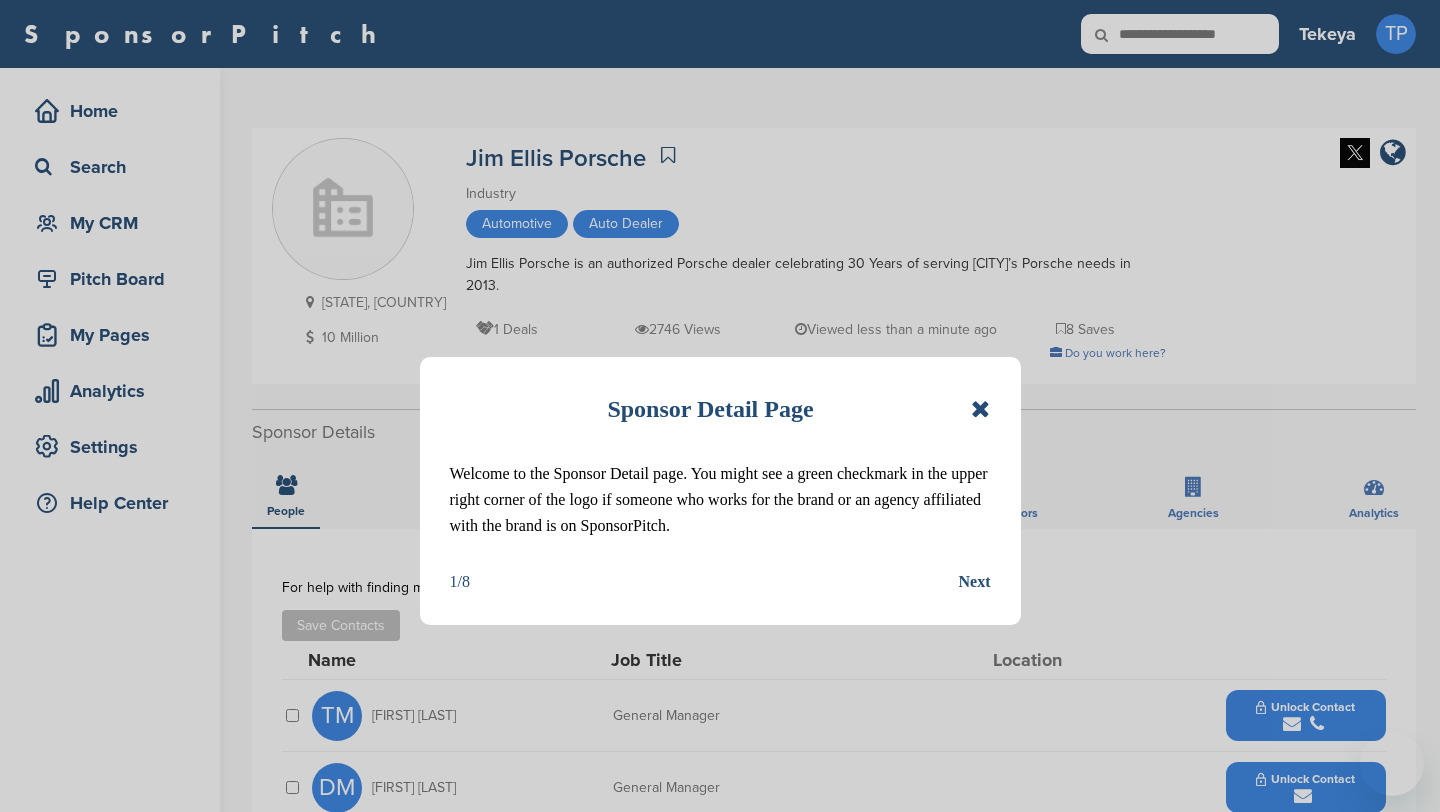 scroll, scrollTop: 0, scrollLeft: 0, axis: both 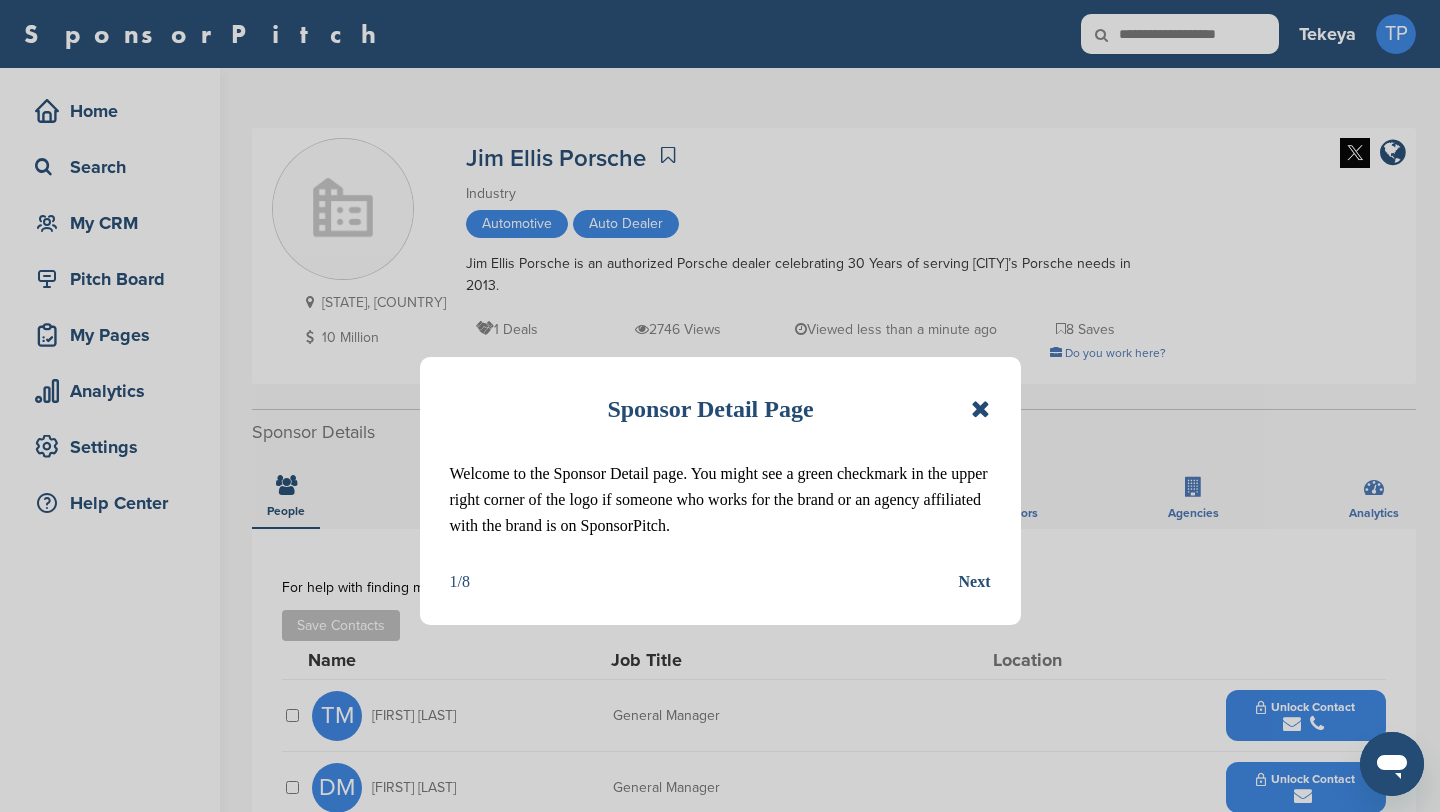 click at bounding box center [980, 409] 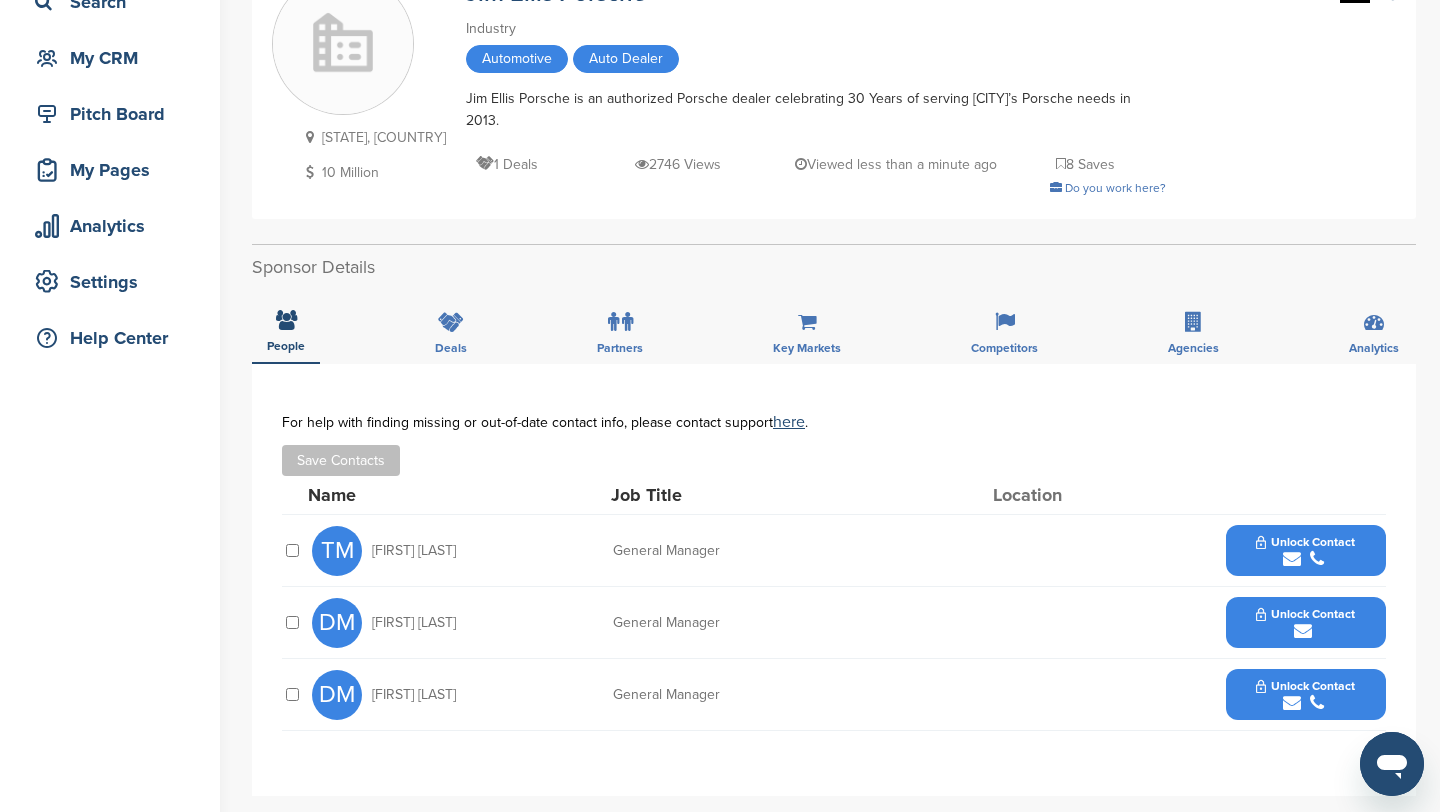 scroll, scrollTop: 167, scrollLeft: 0, axis: vertical 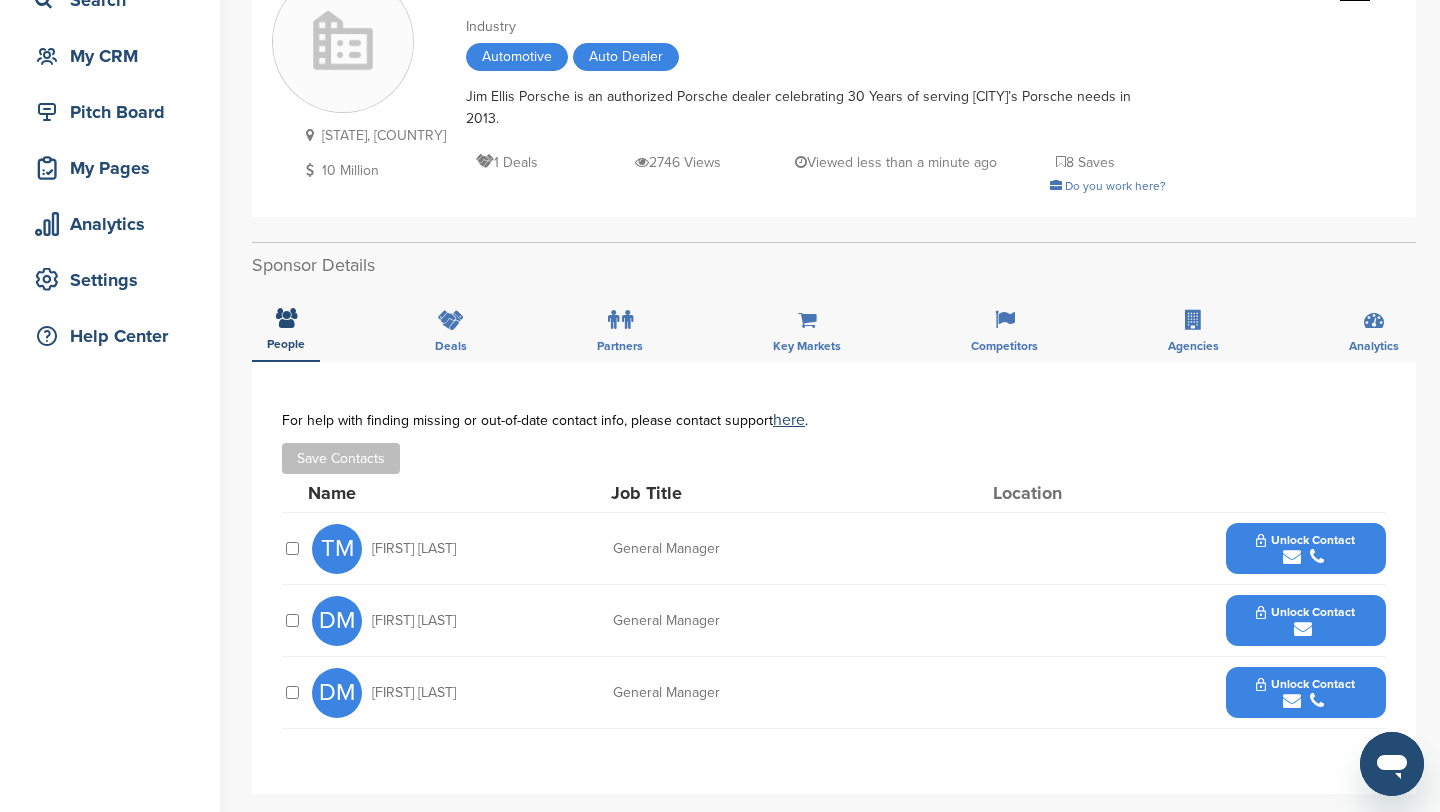 click on "Unlock Contact" at bounding box center (1305, 612) 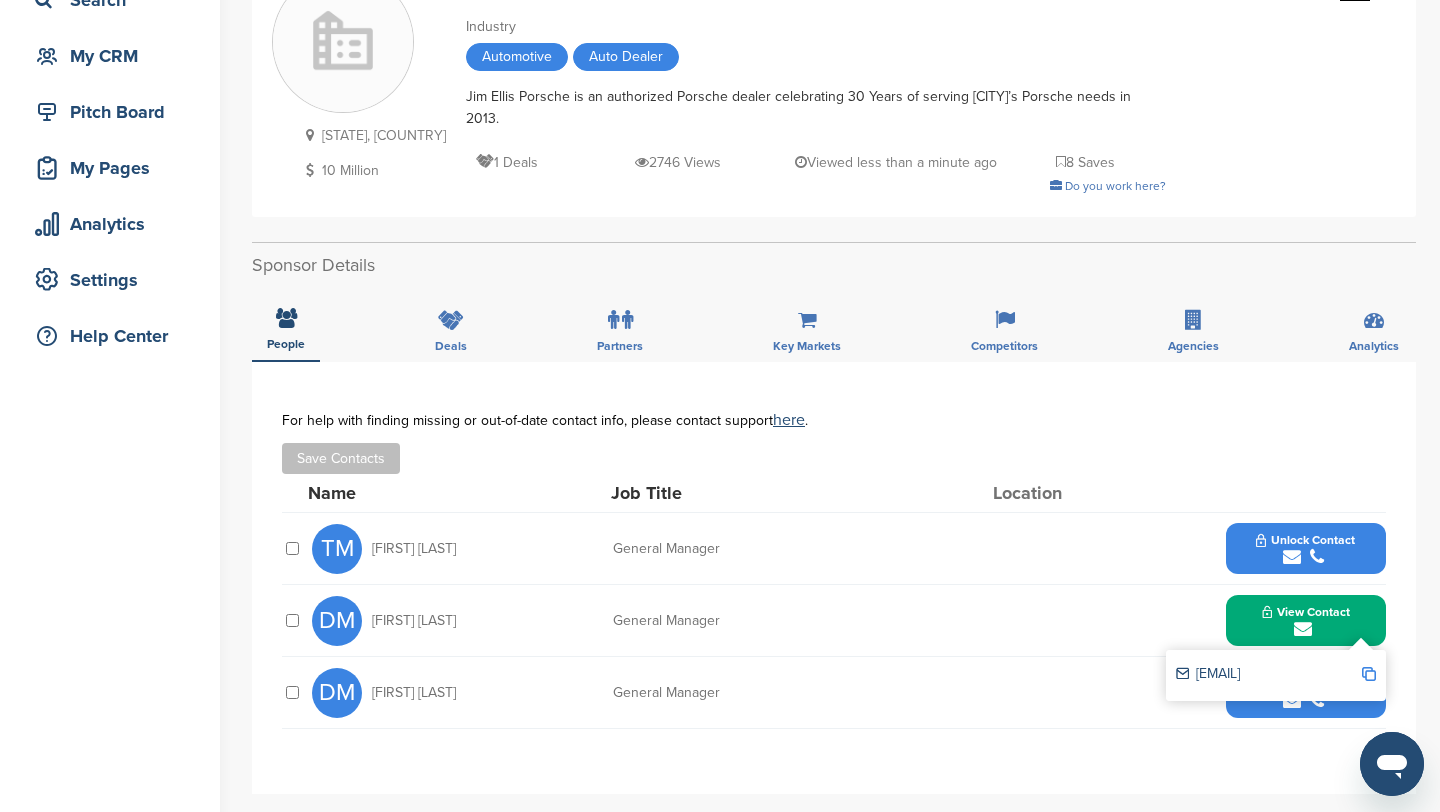 click at bounding box center [1369, 674] 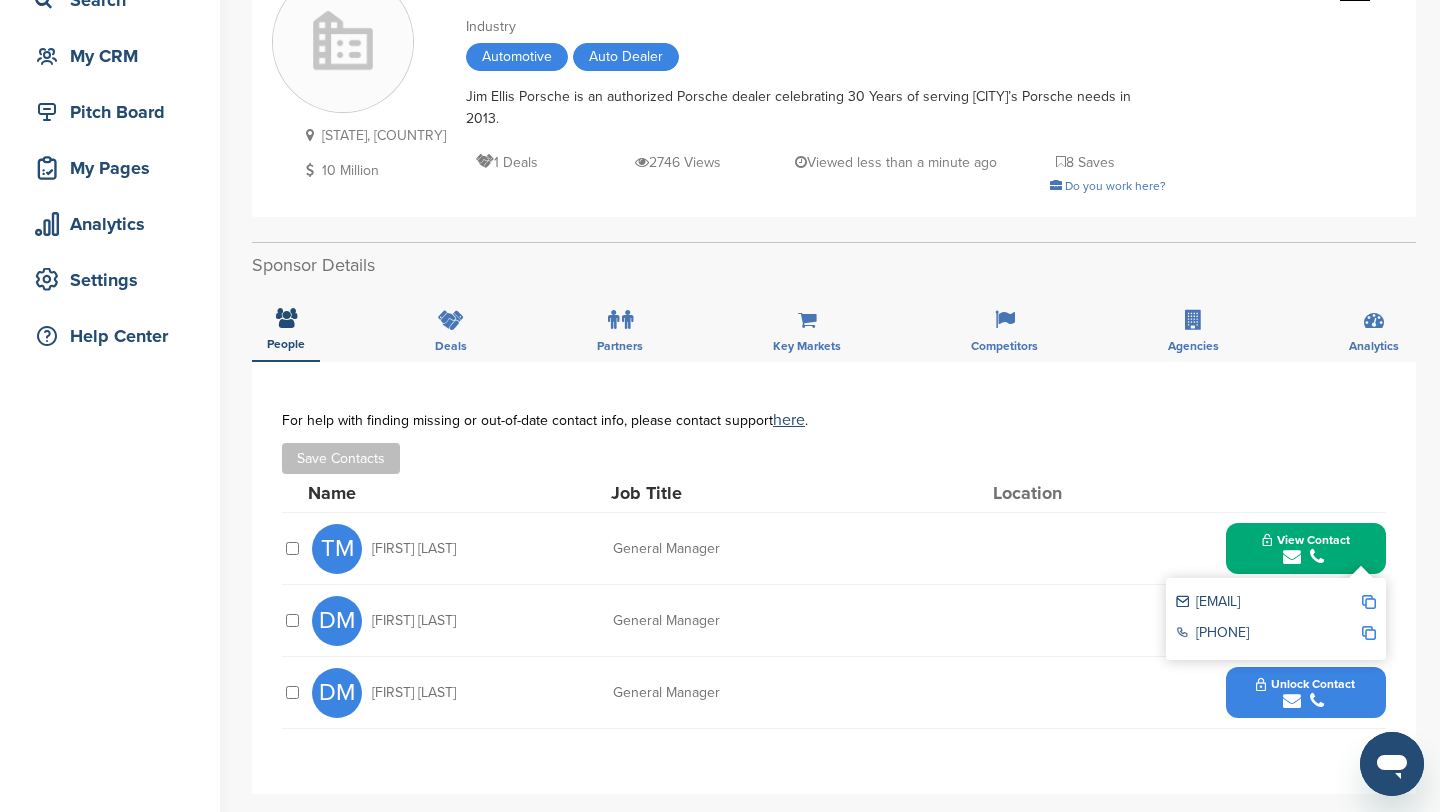 click at bounding box center [1369, 602] 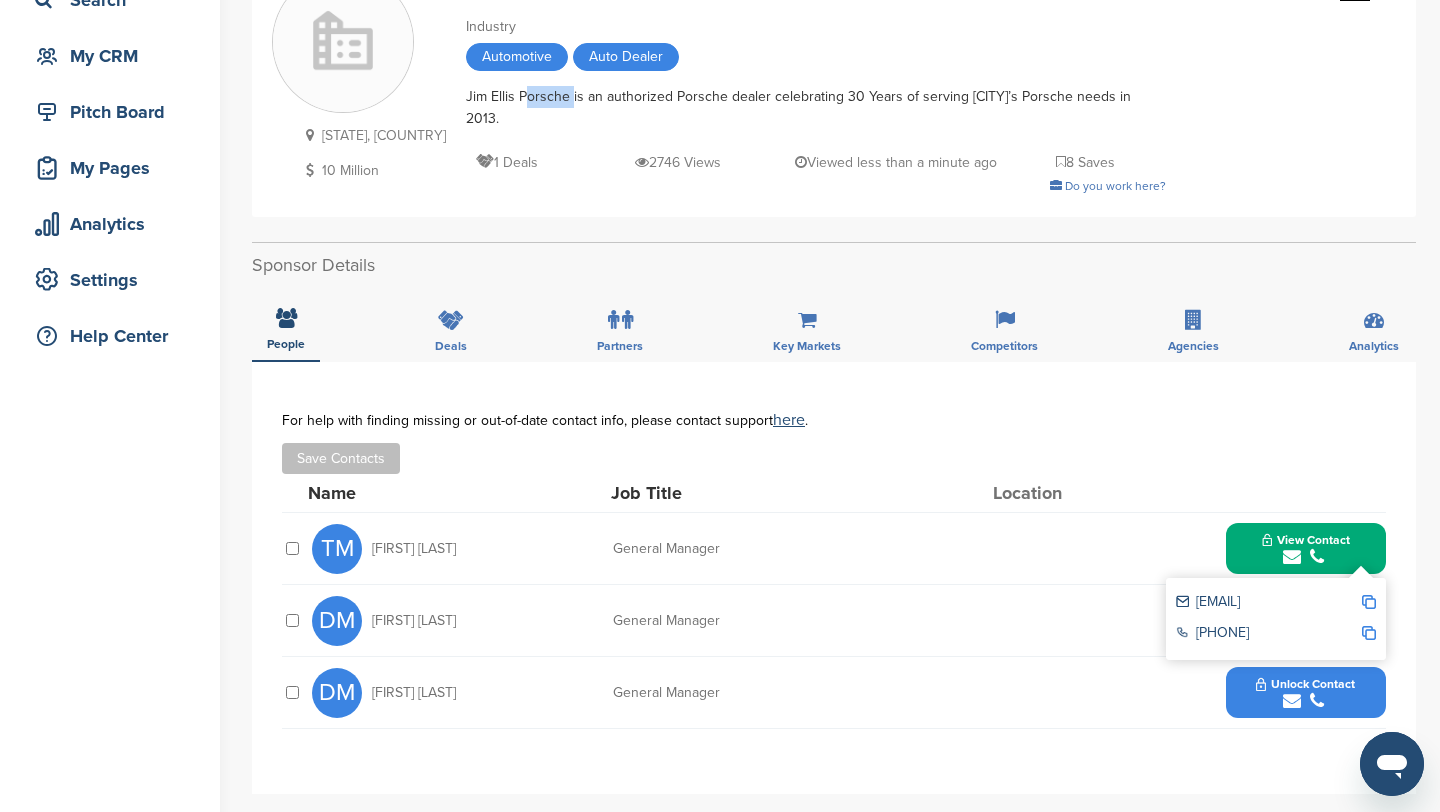 drag, startPoint x: 534, startPoint y: 97, endPoint x: 486, endPoint y: 93, distance: 48.166378 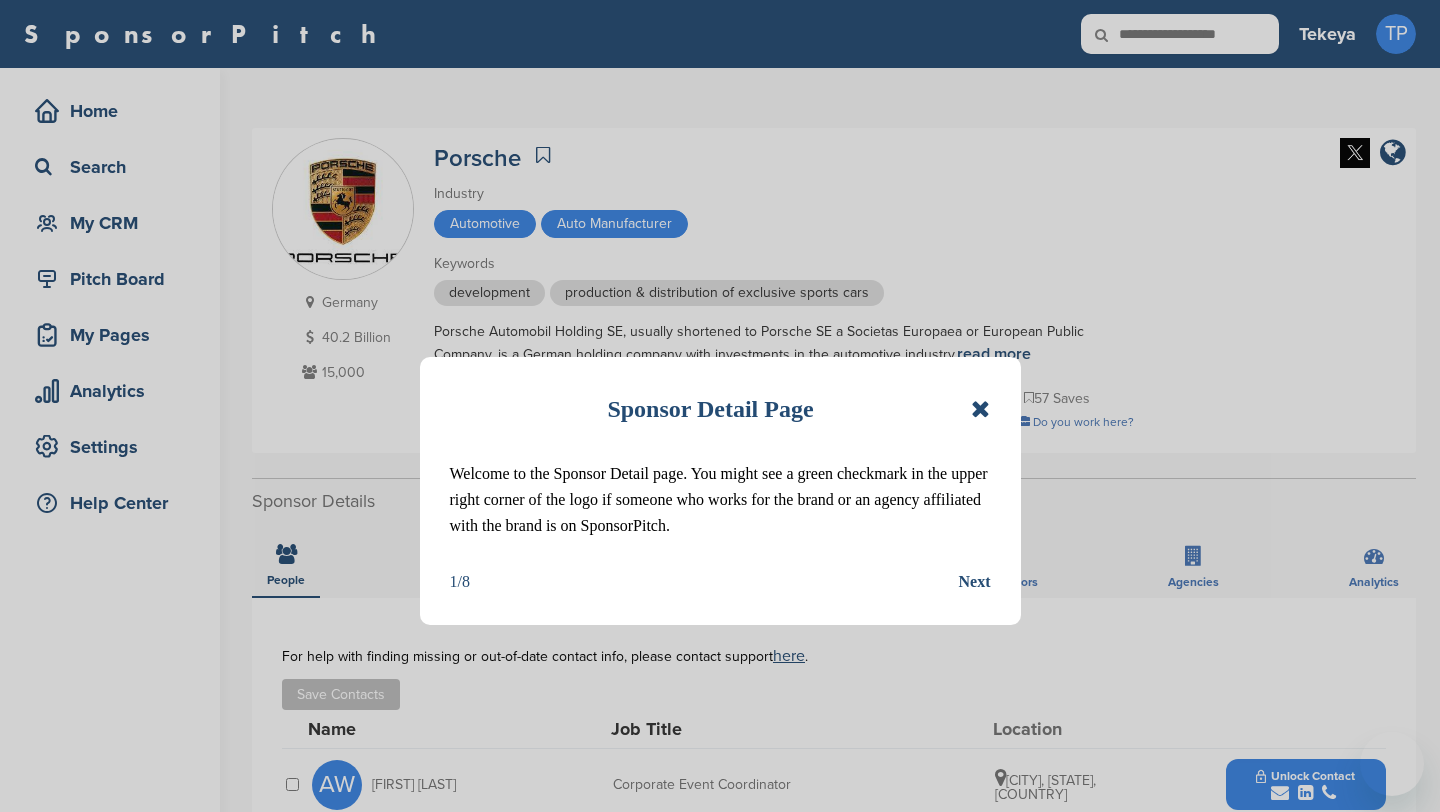 scroll, scrollTop: 0, scrollLeft: 0, axis: both 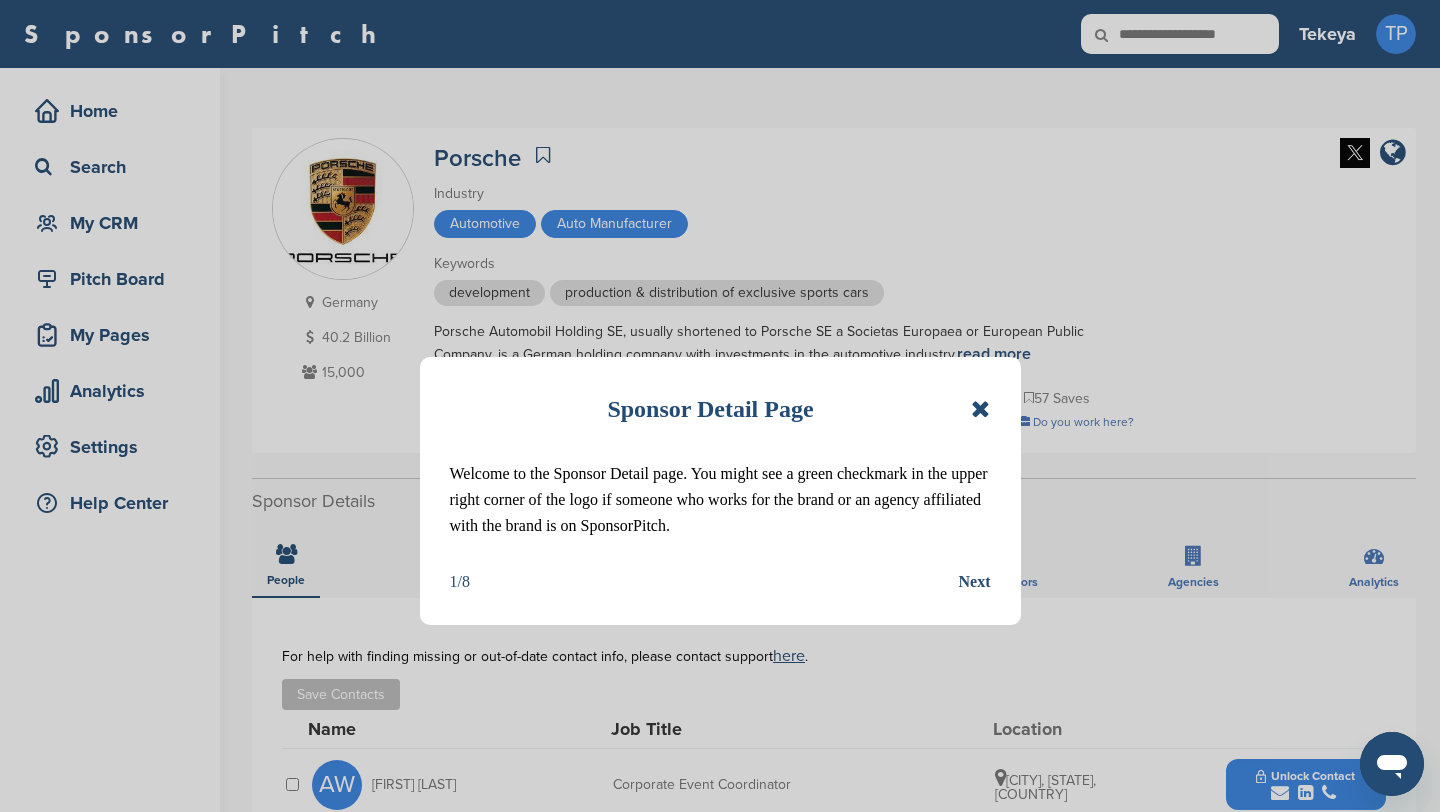 click at bounding box center [980, 409] 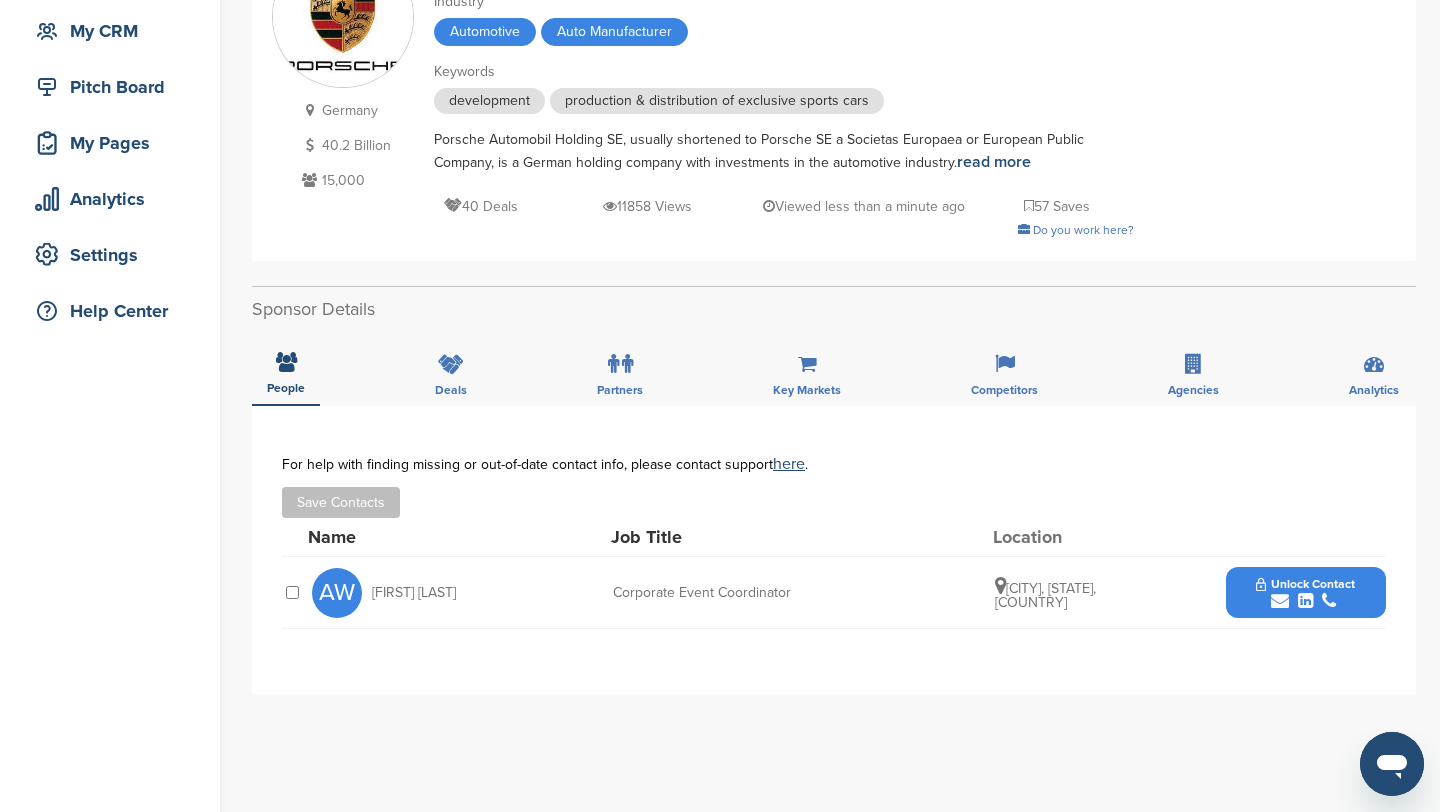 scroll, scrollTop: 193, scrollLeft: 0, axis: vertical 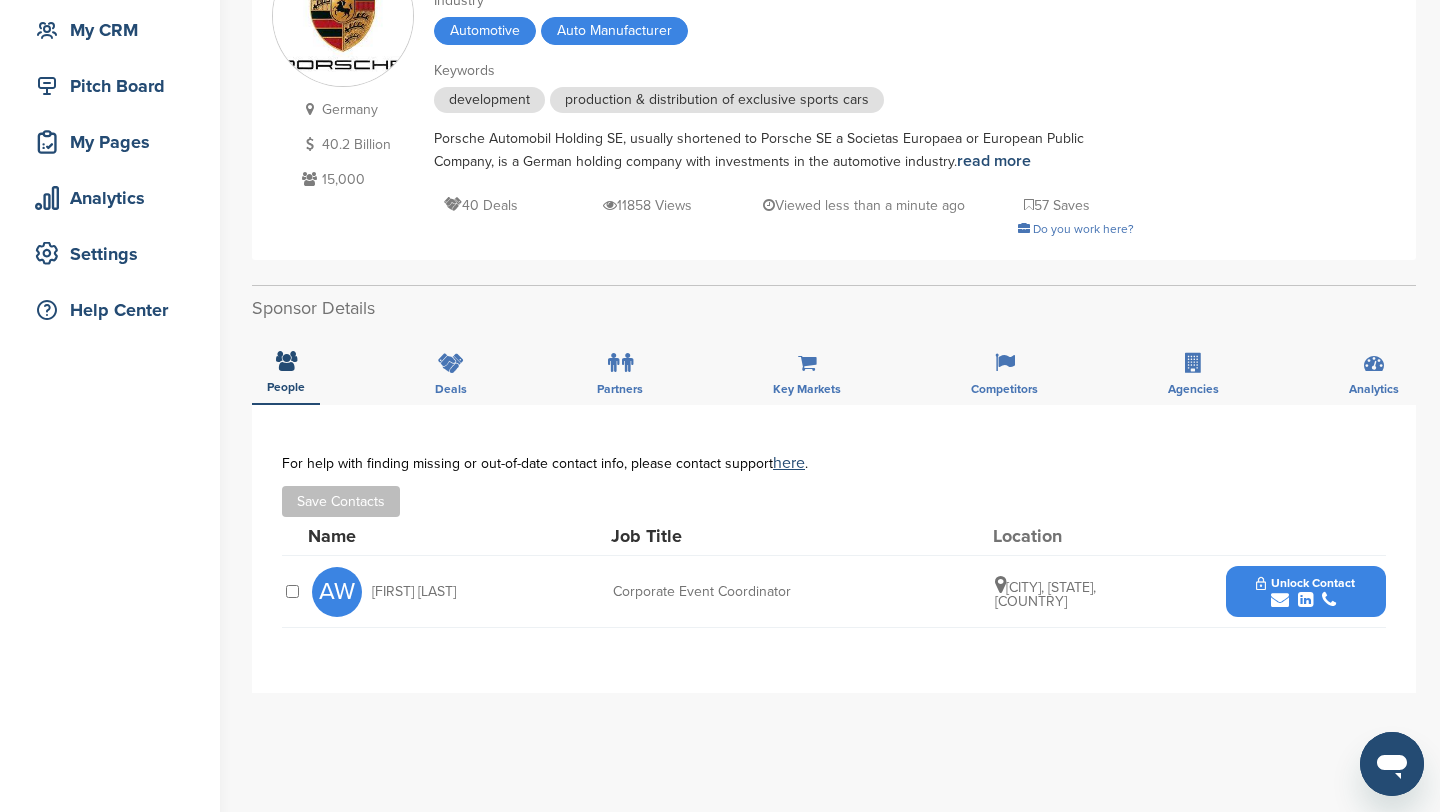 click at bounding box center [1305, 600] 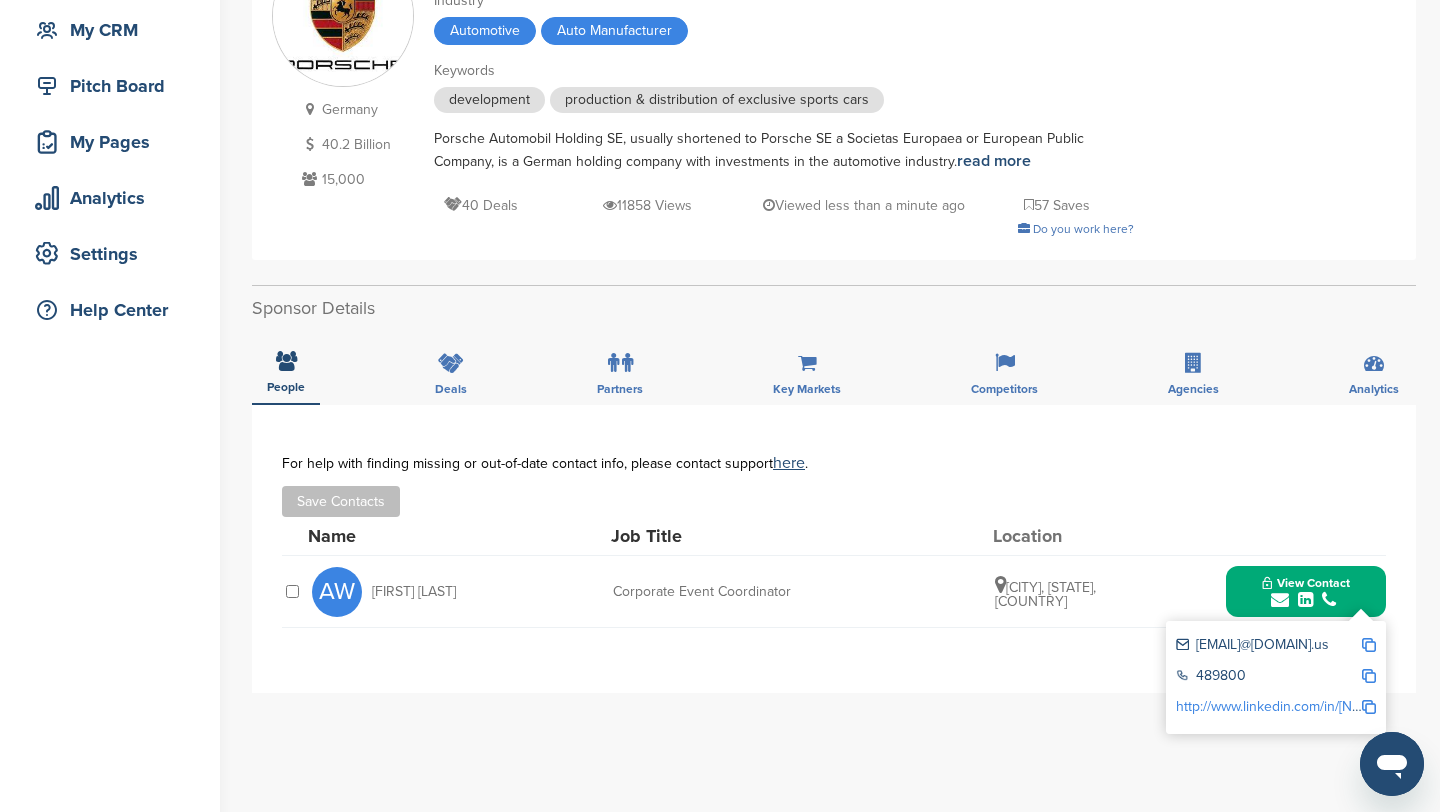 click at bounding box center (1369, 645) 